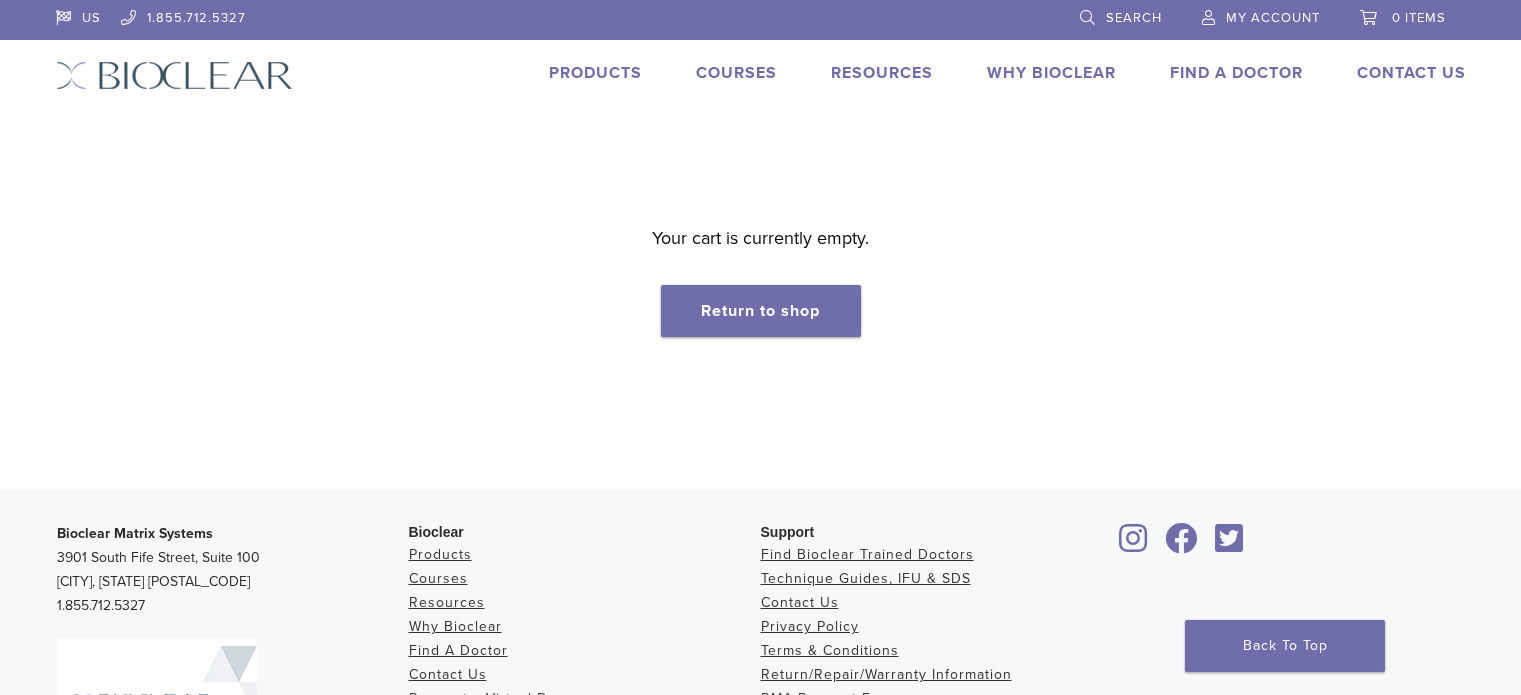 scroll, scrollTop: 0, scrollLeft: 0, axis: both 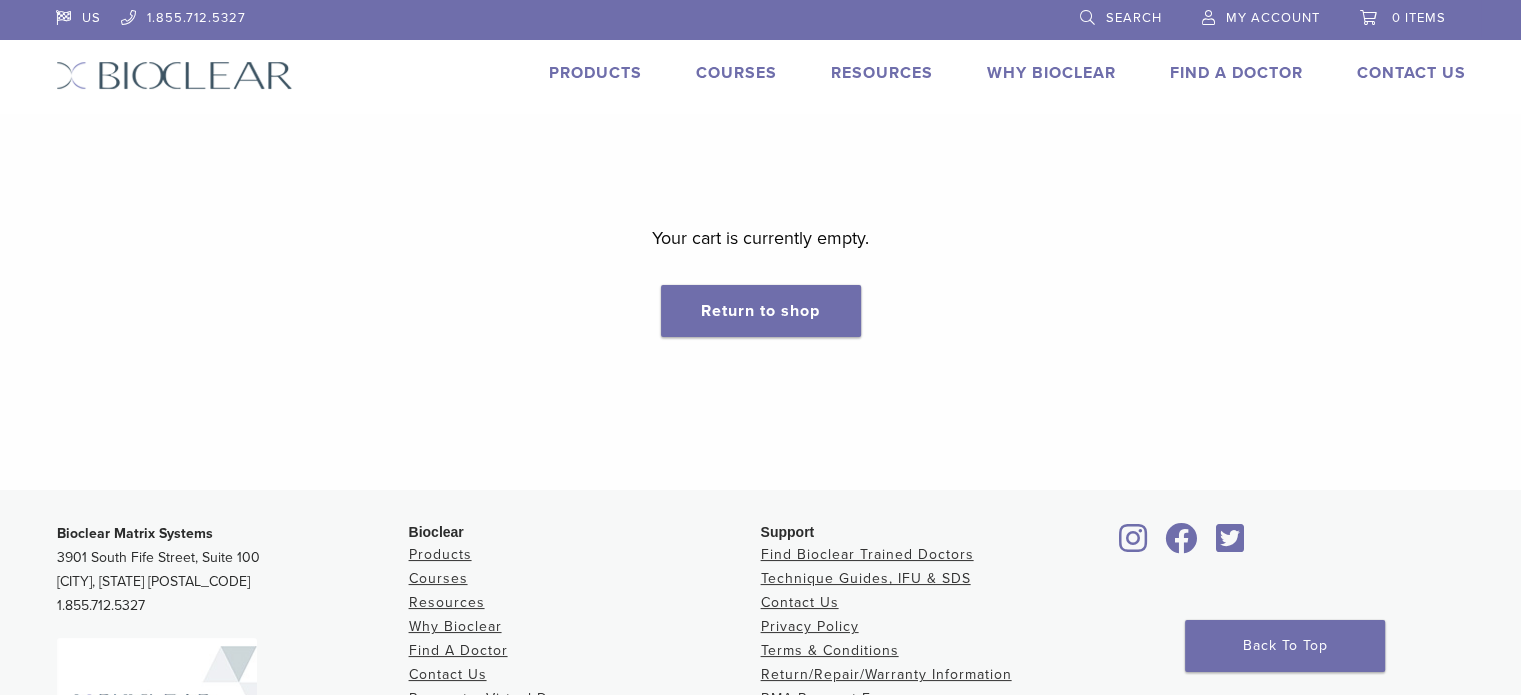 click on "My Account" at bounding box center (1273, 18) 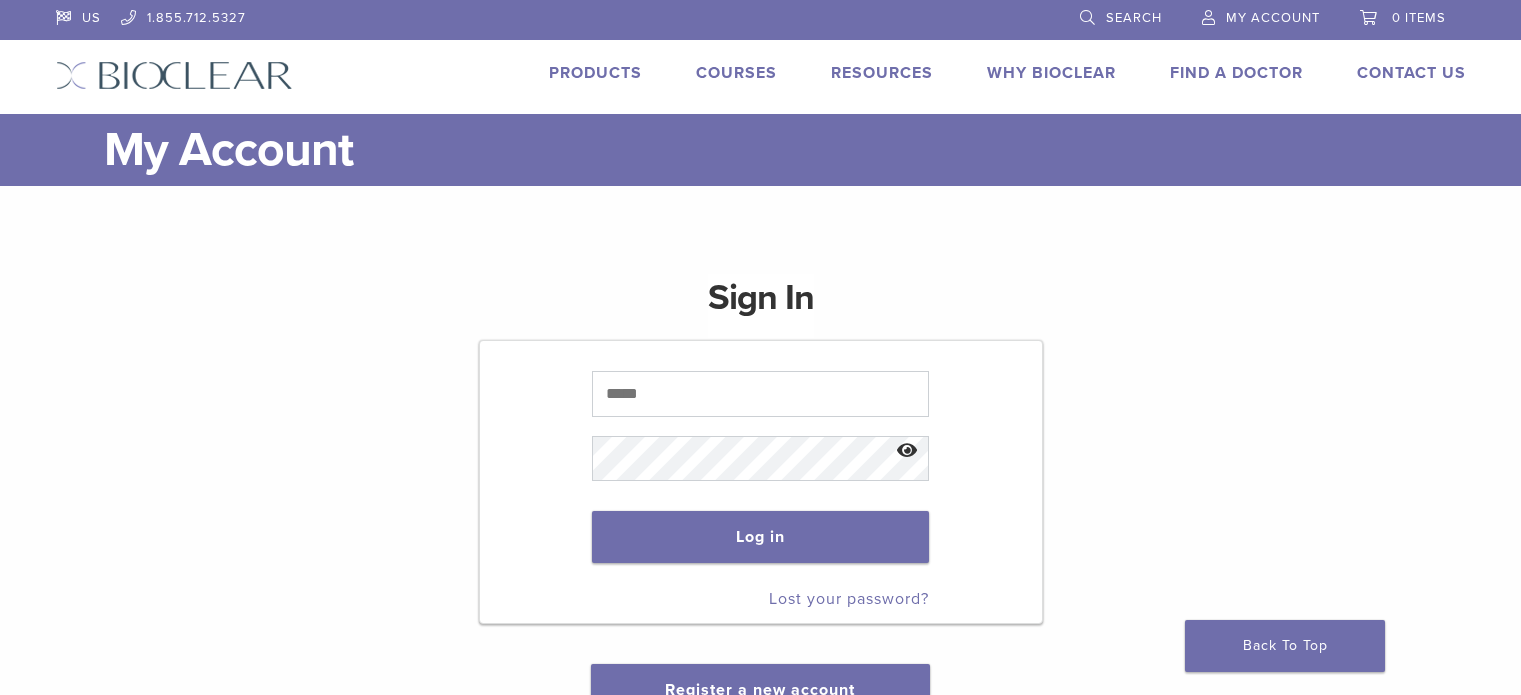 scroll, scrollTop: 0, scrollLeft: 0, axis: both 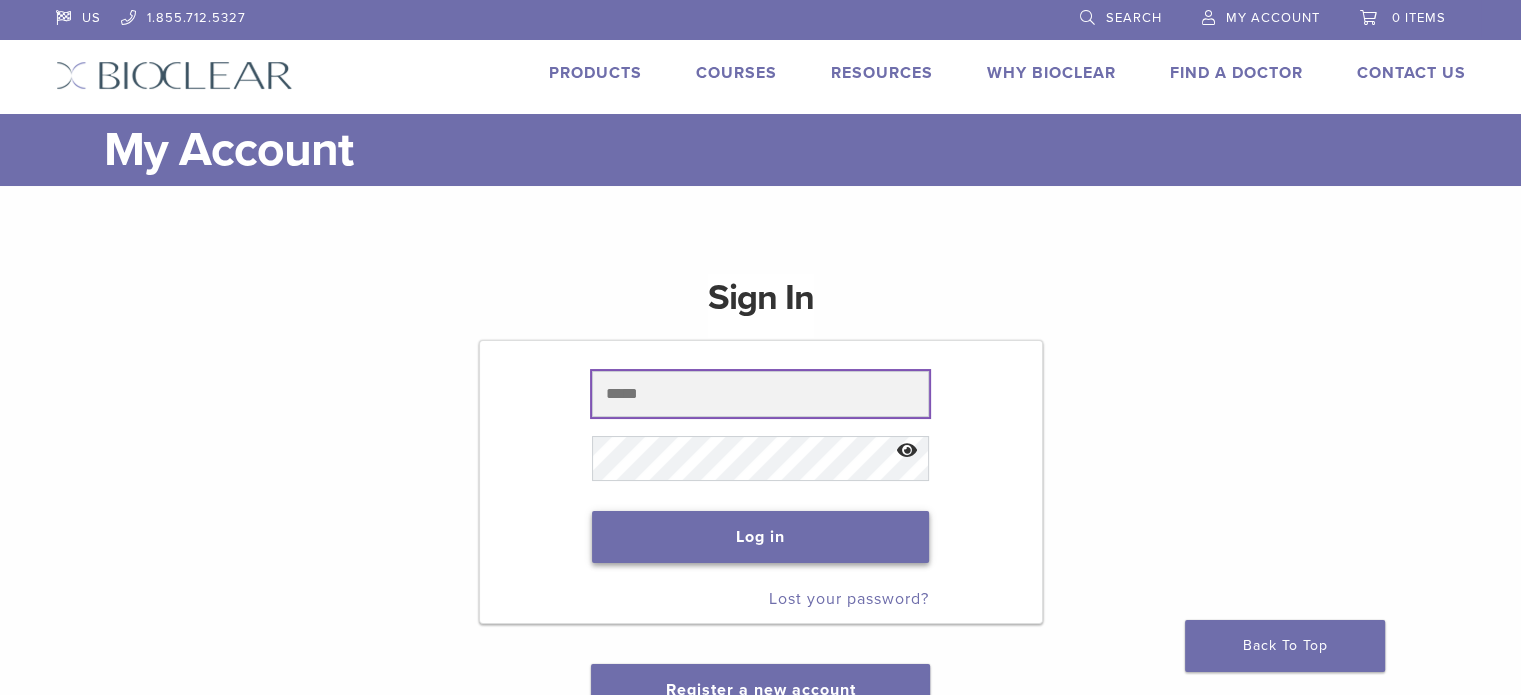 type on "**********" 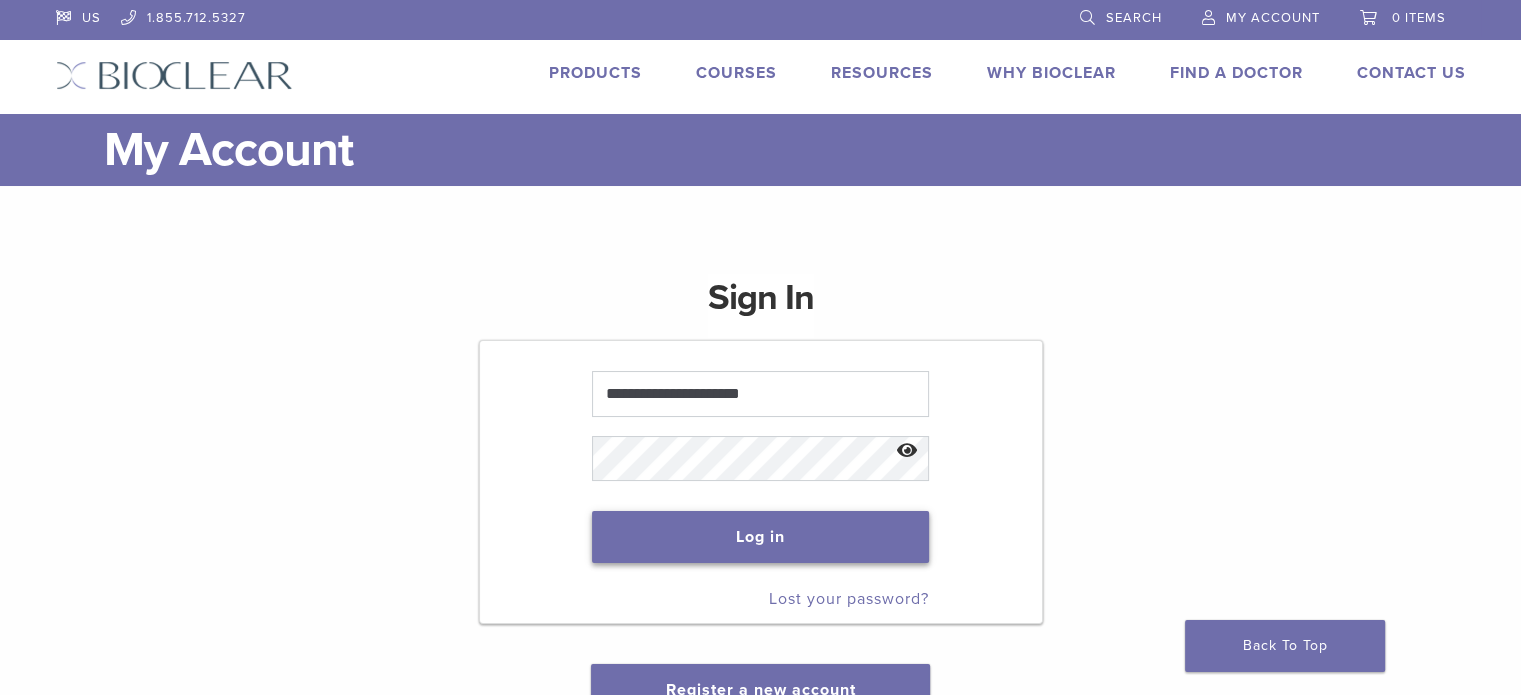 click on "Log in" at bounding box center (760, 537) 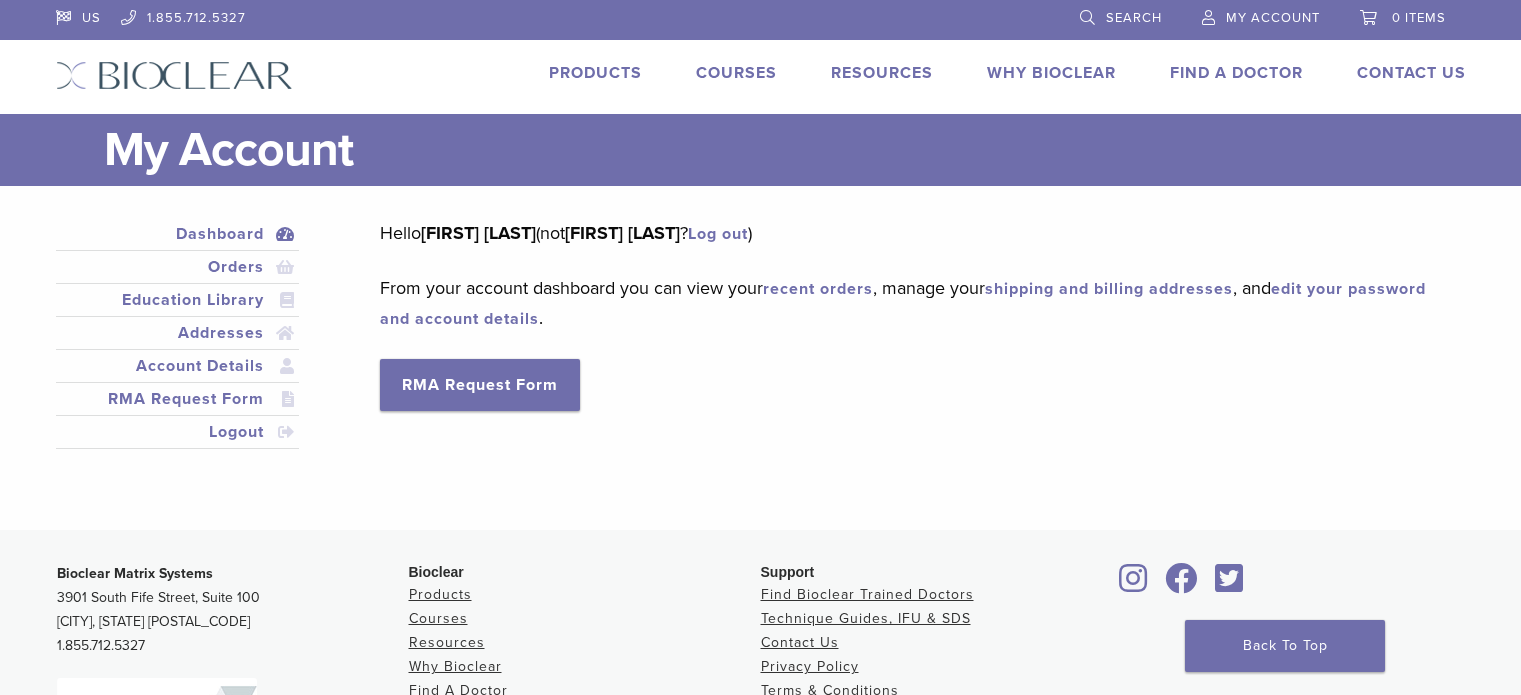 scroll, scrollTop: 0, scrollLeft: 0, axis: both 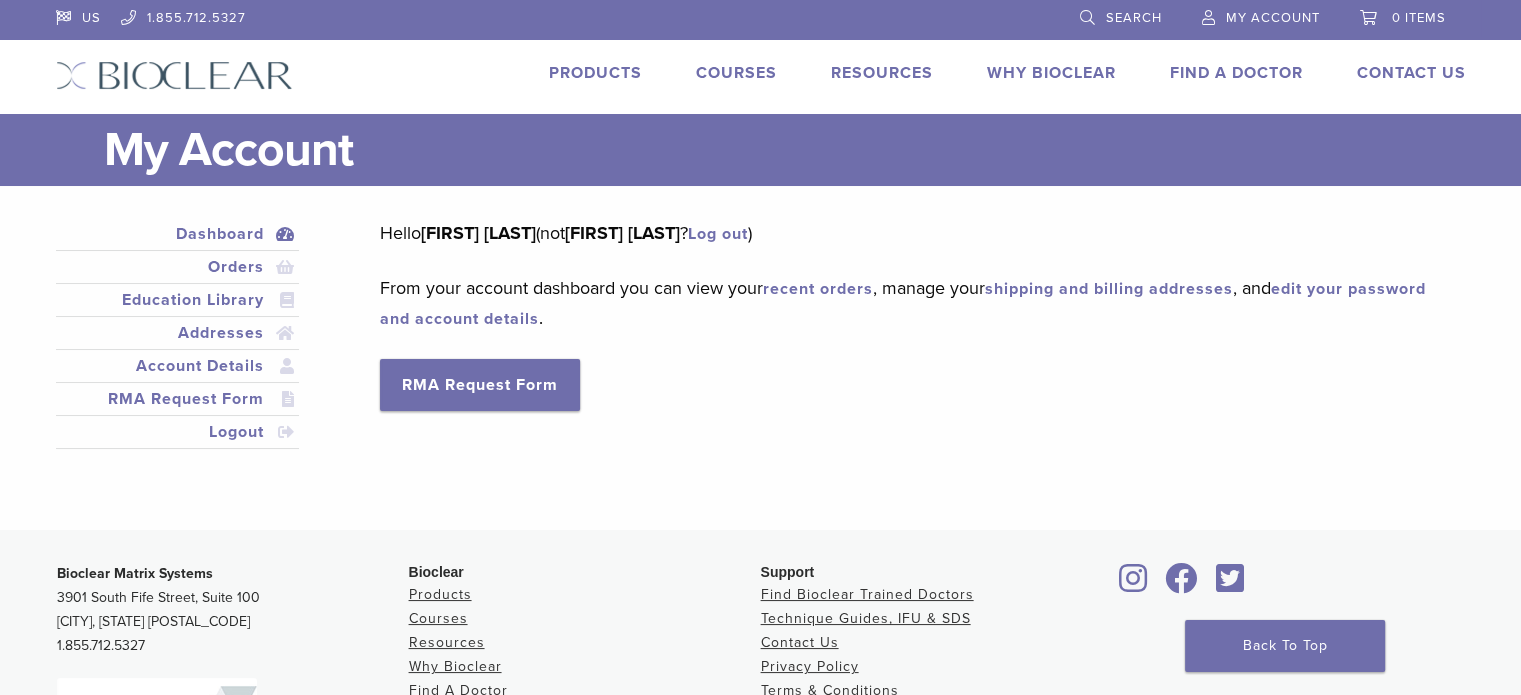 click on "Products" at bounding box center [583, 75] 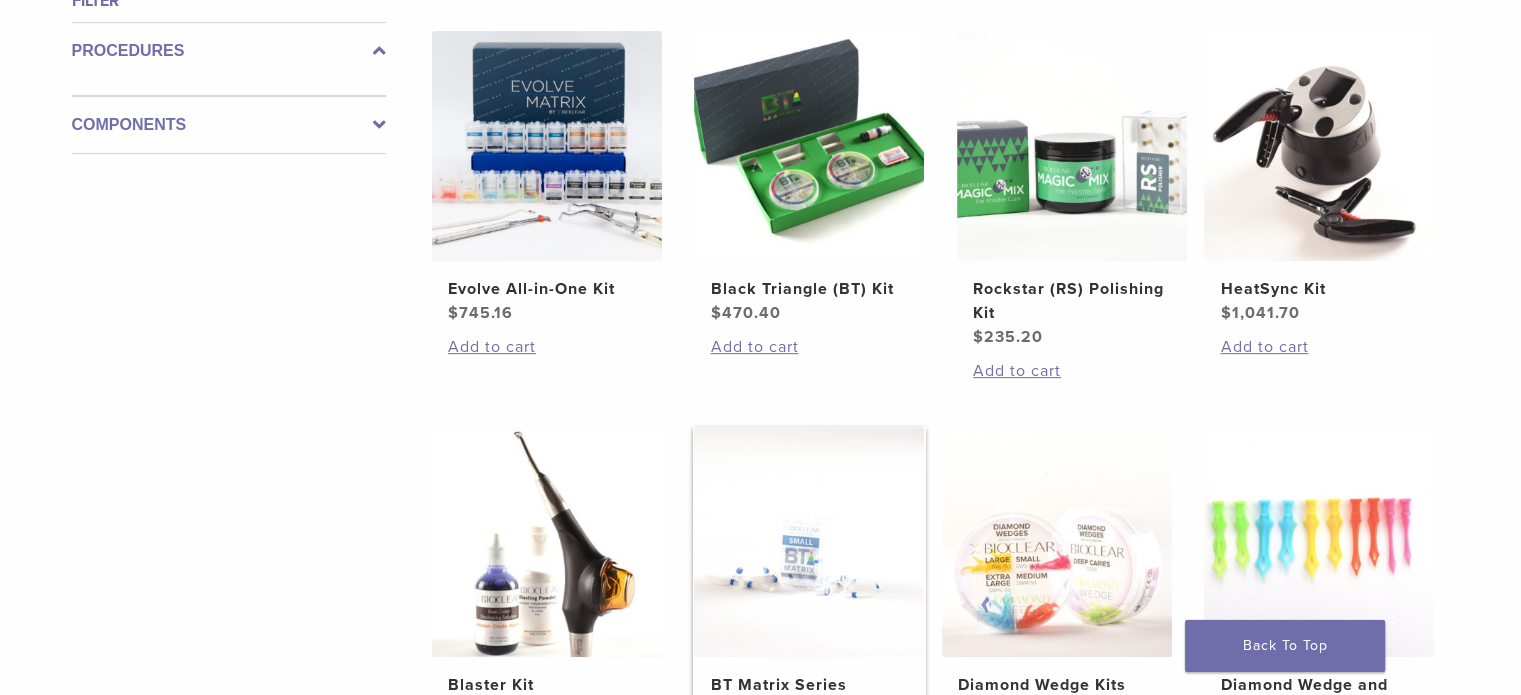 scroll, scrollTop: 1000, scrollLeft: 0, axis: vertical 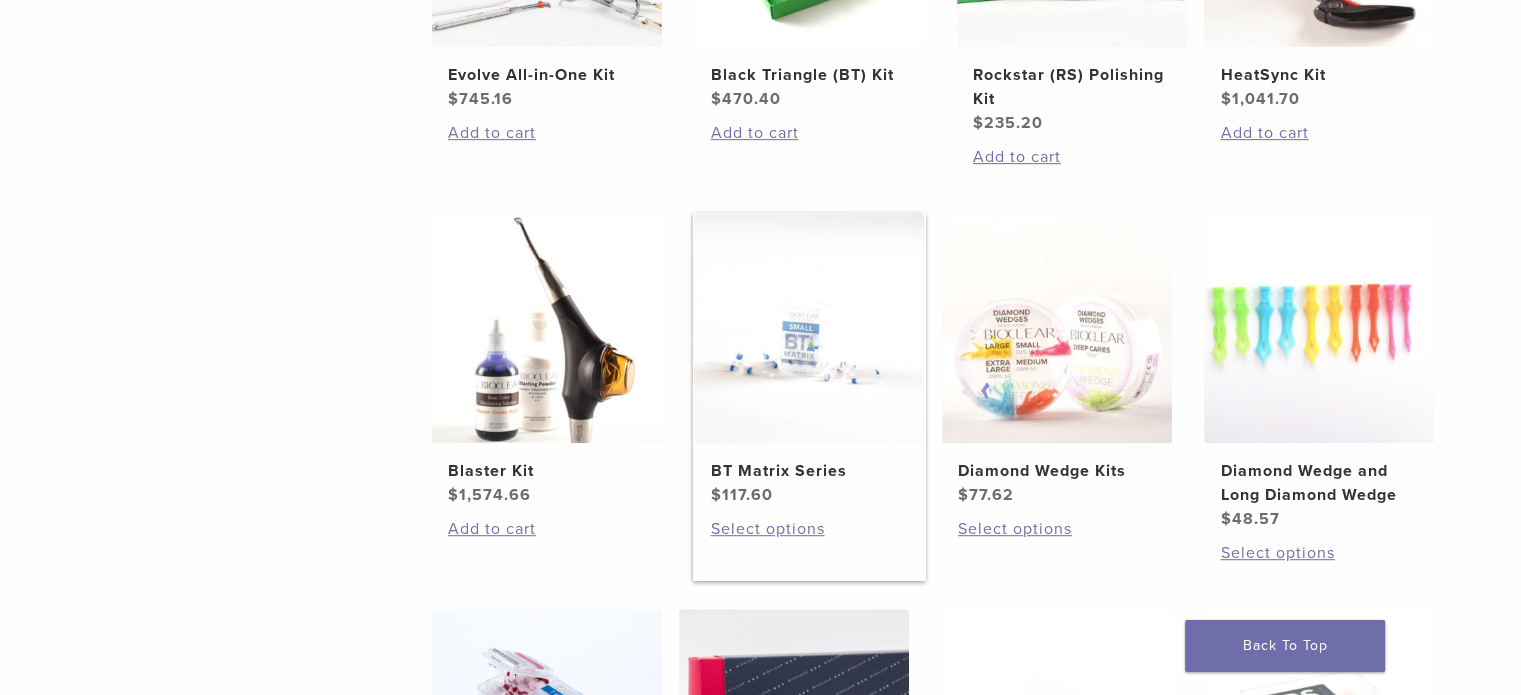 click at bounding box center (809, 328) 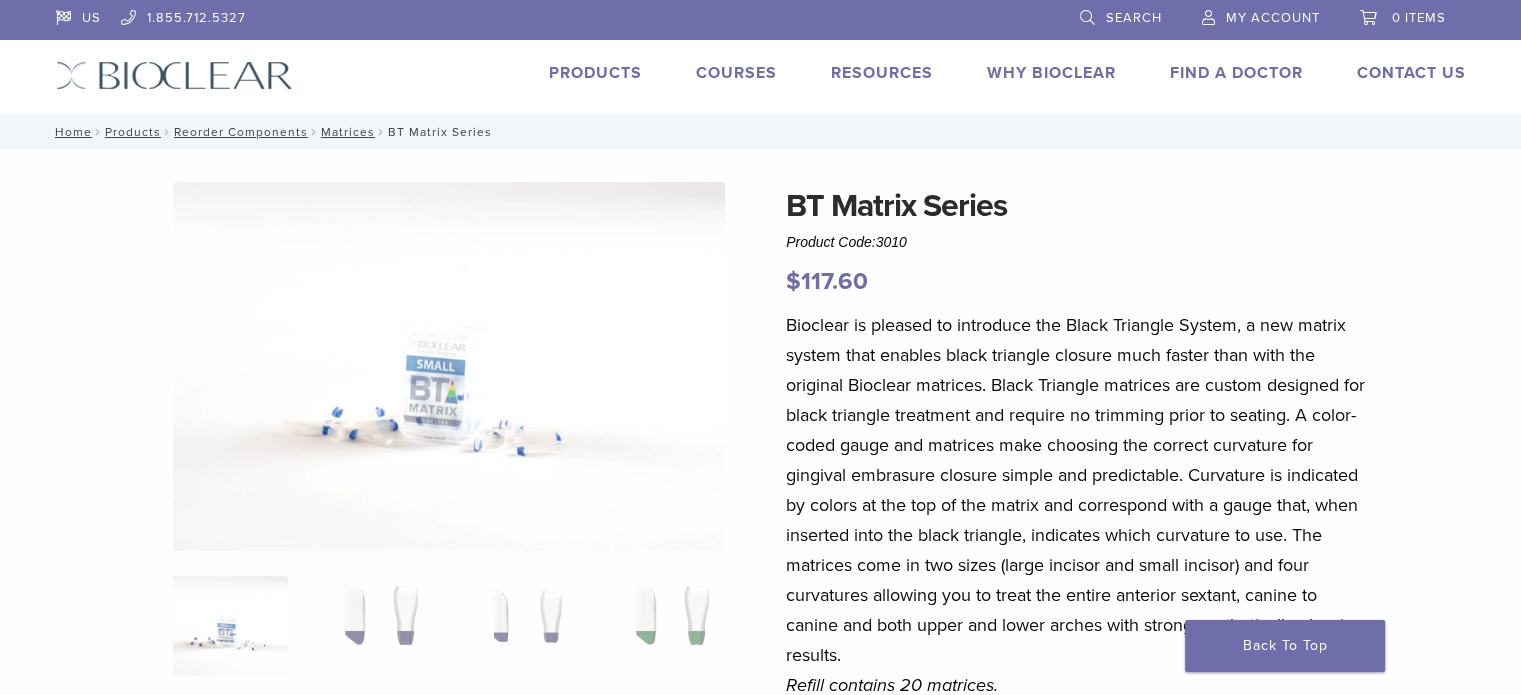 scroll, scrollTop: 300, scrollLeft: 0, axis: vertical 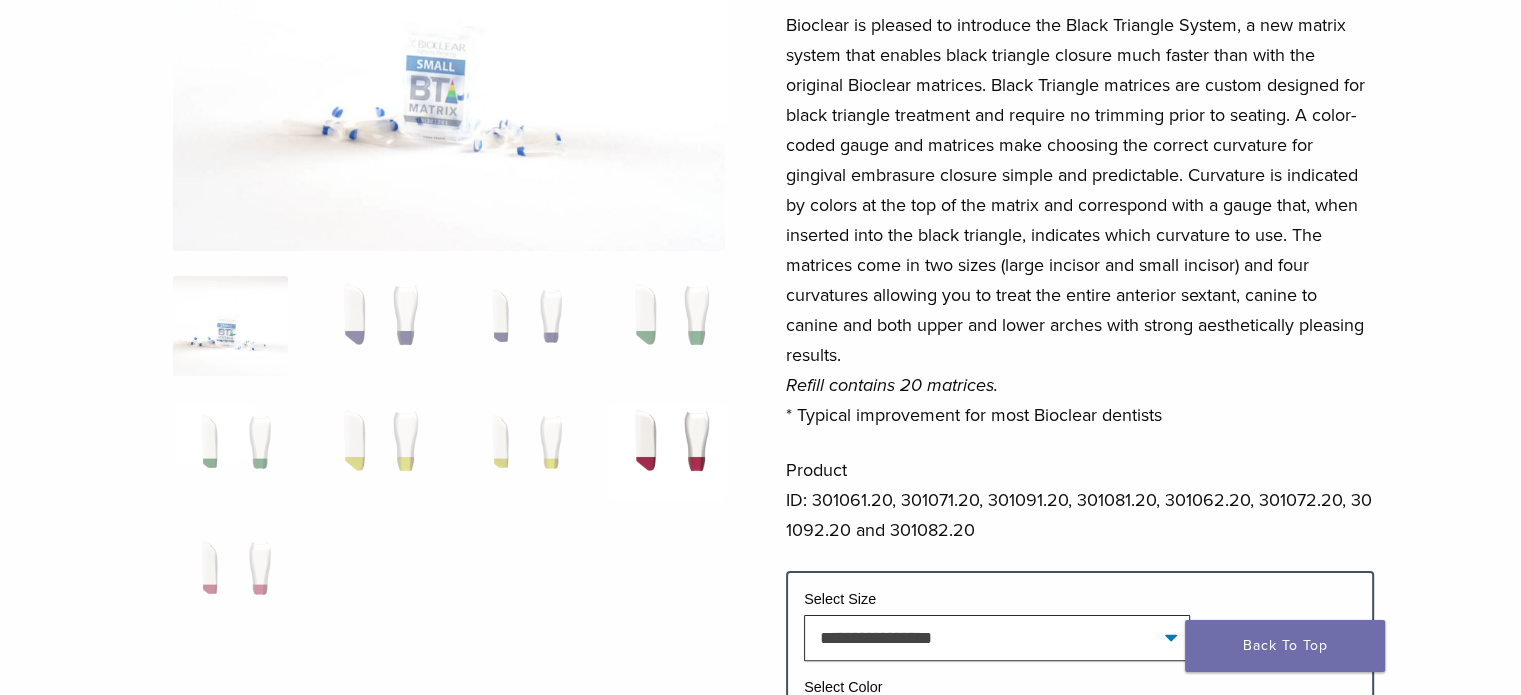 click at bounding box center [666, 452] 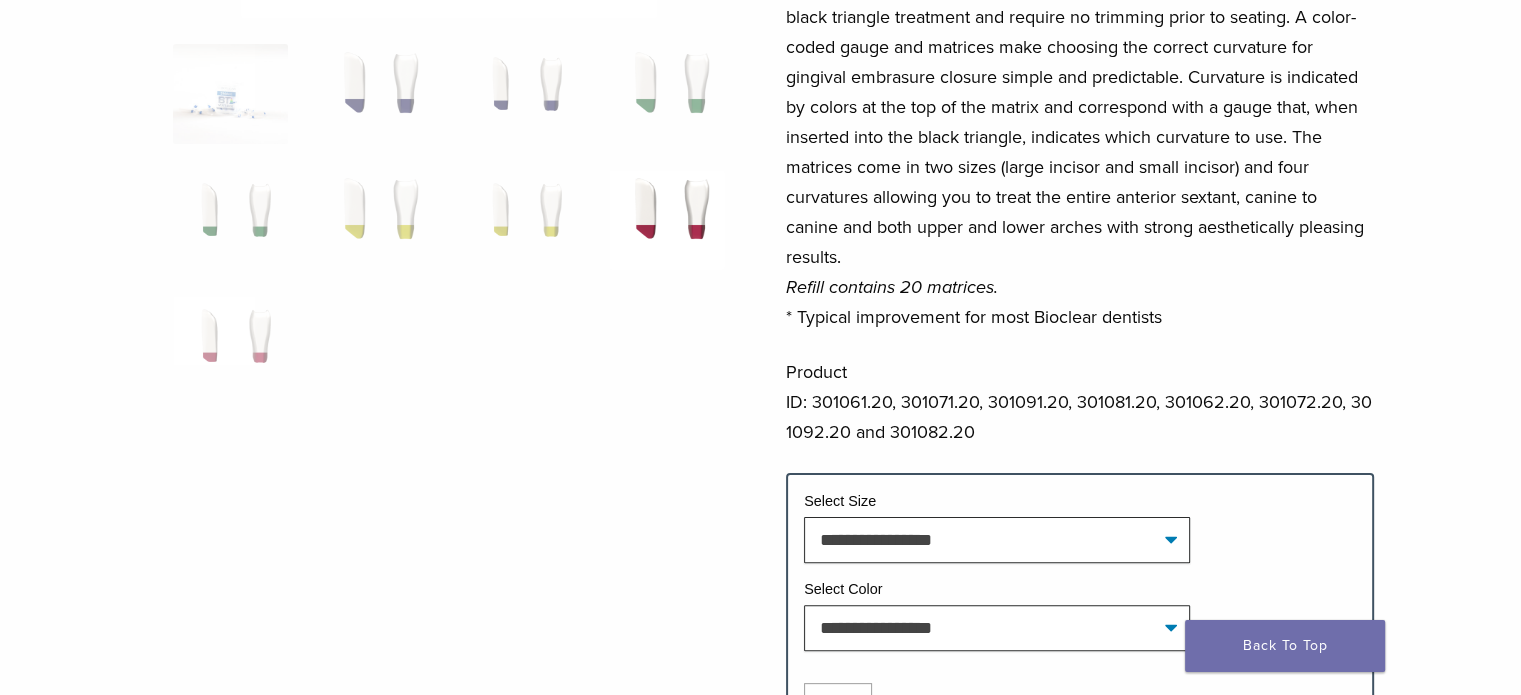 scroll, scrollTop: 500, scrollLeft: 0, axis: vertical 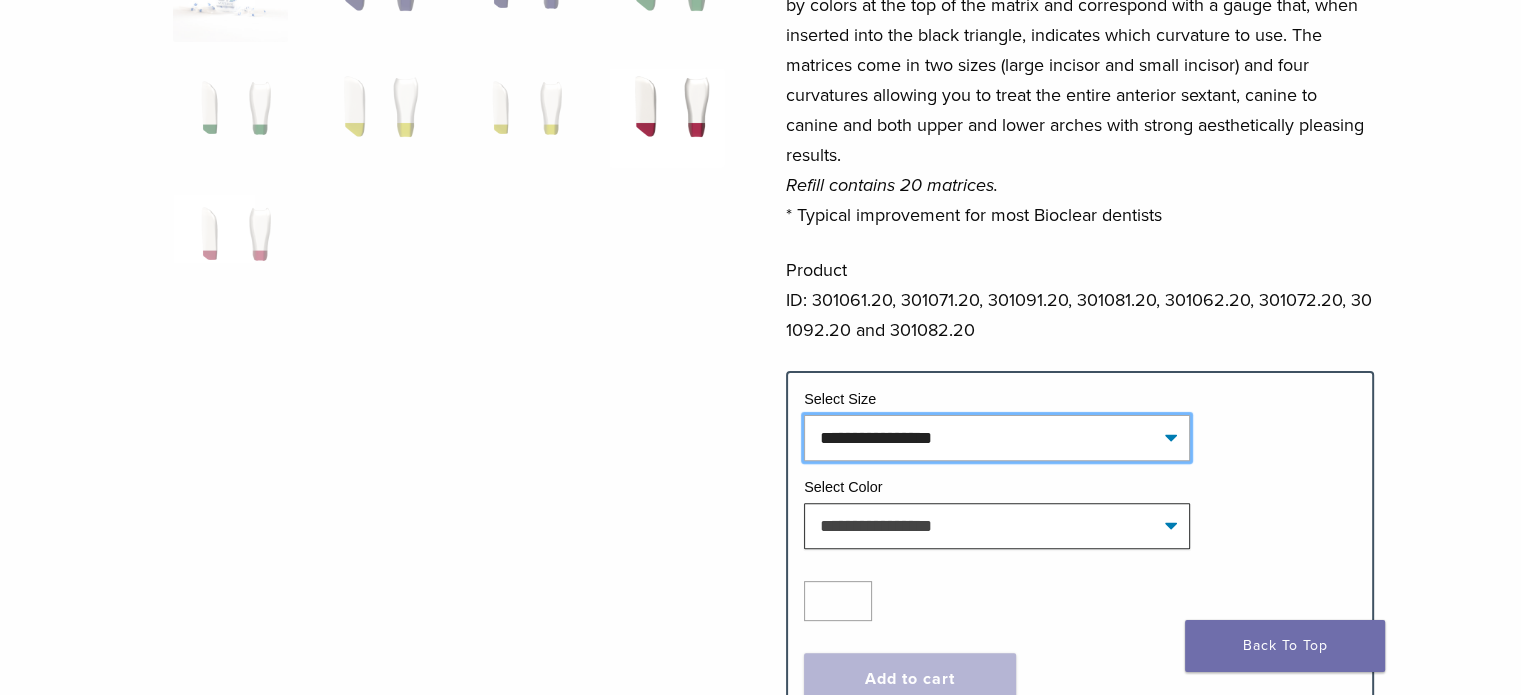 click on "**********" 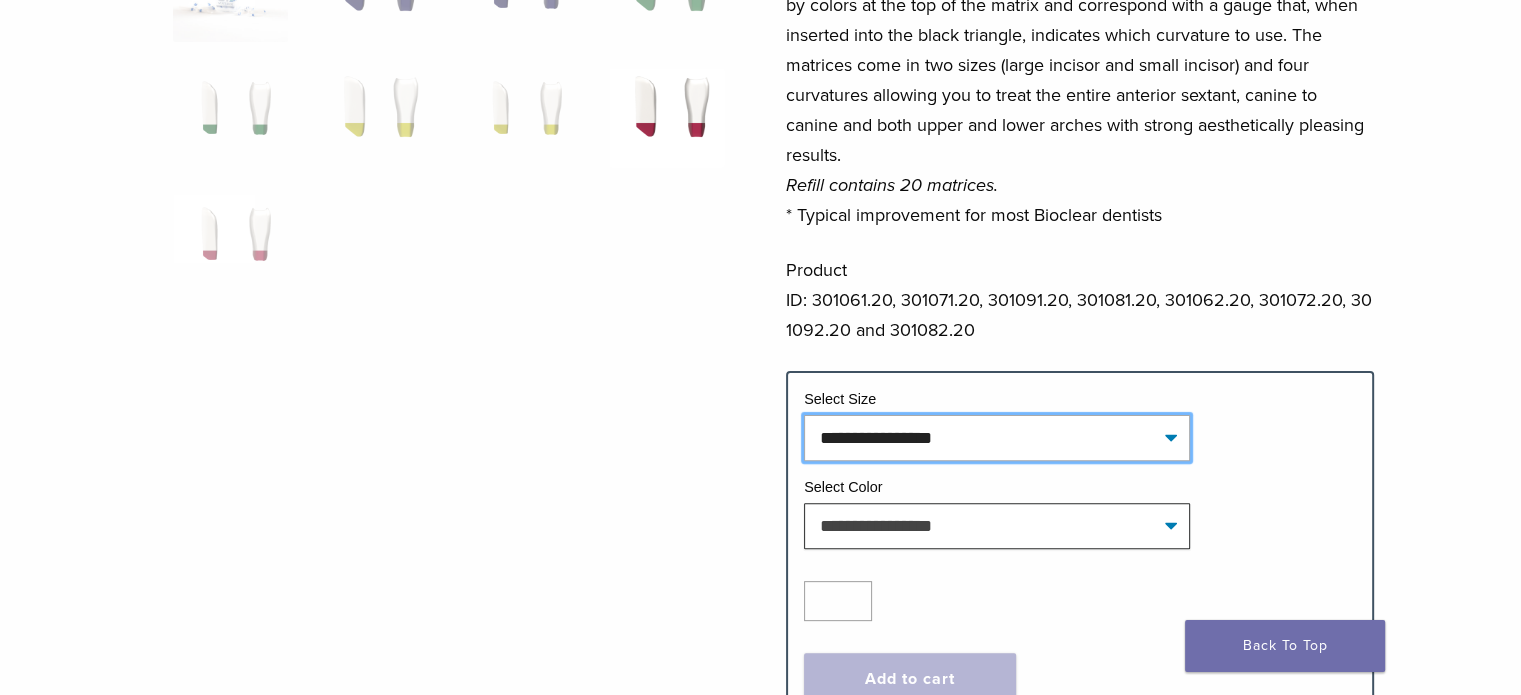 select on "*****" 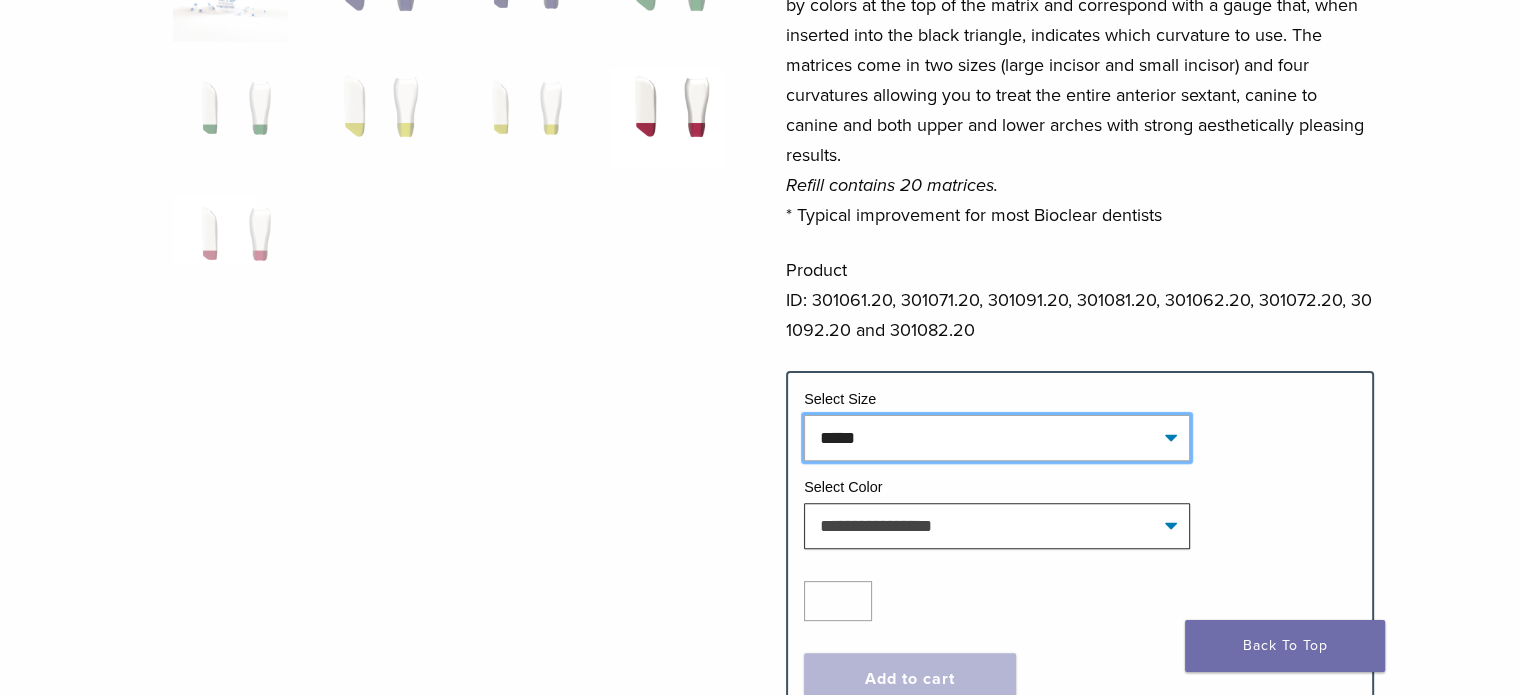 click on "**********" 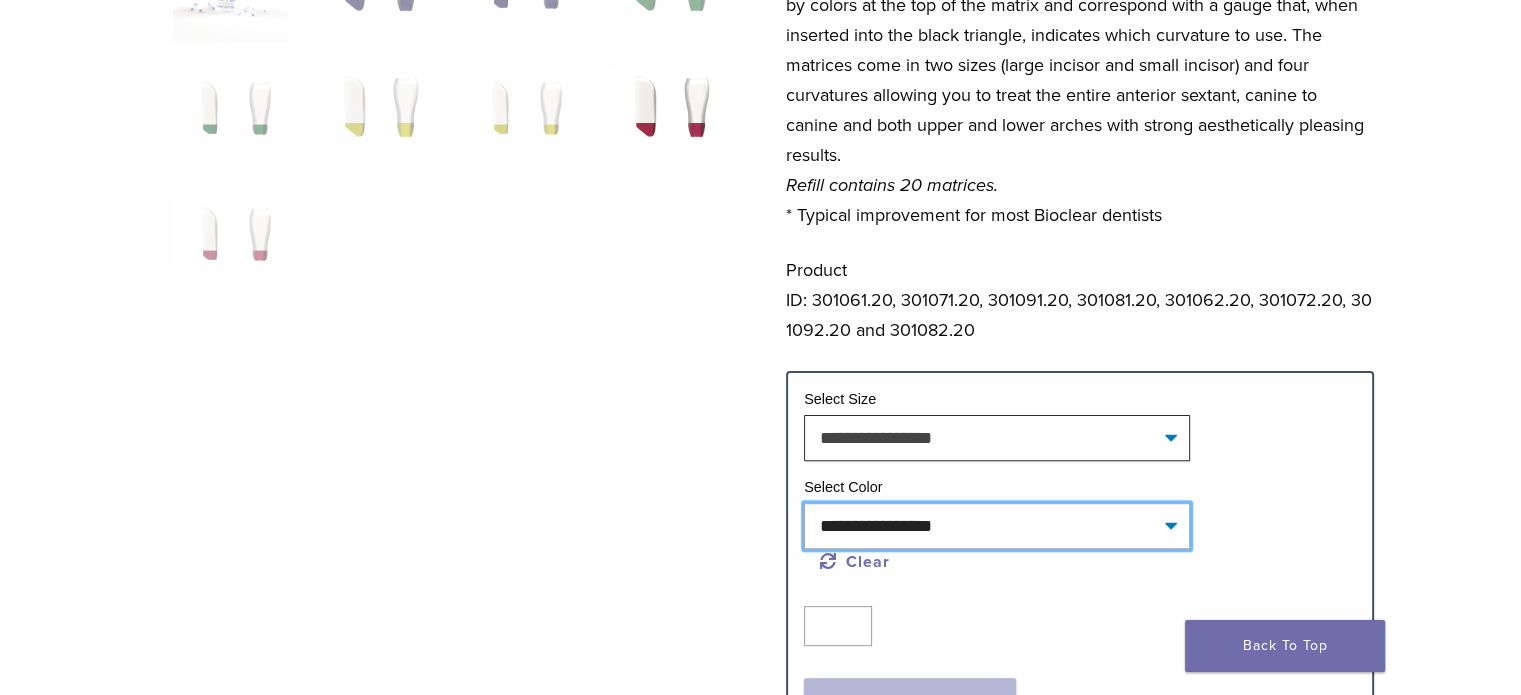 click on "**********" 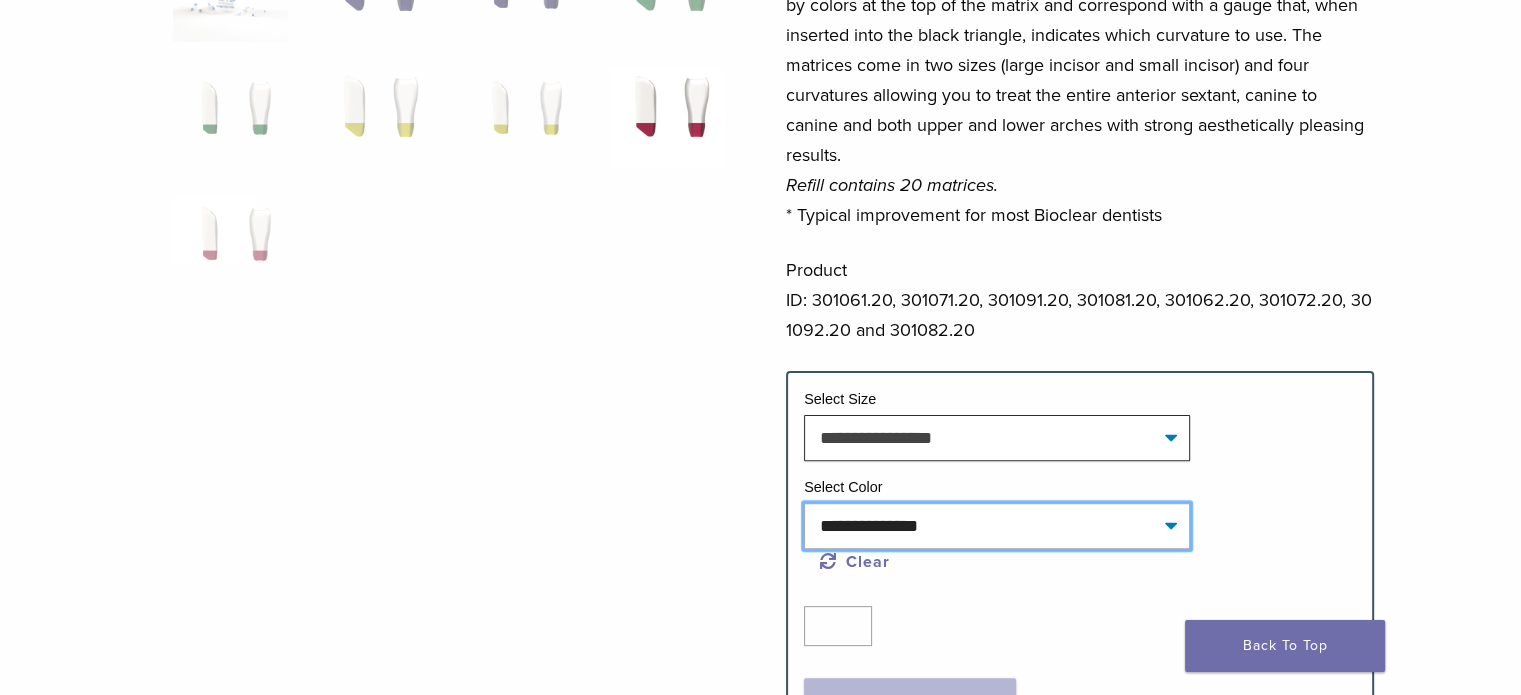 click on "**********" 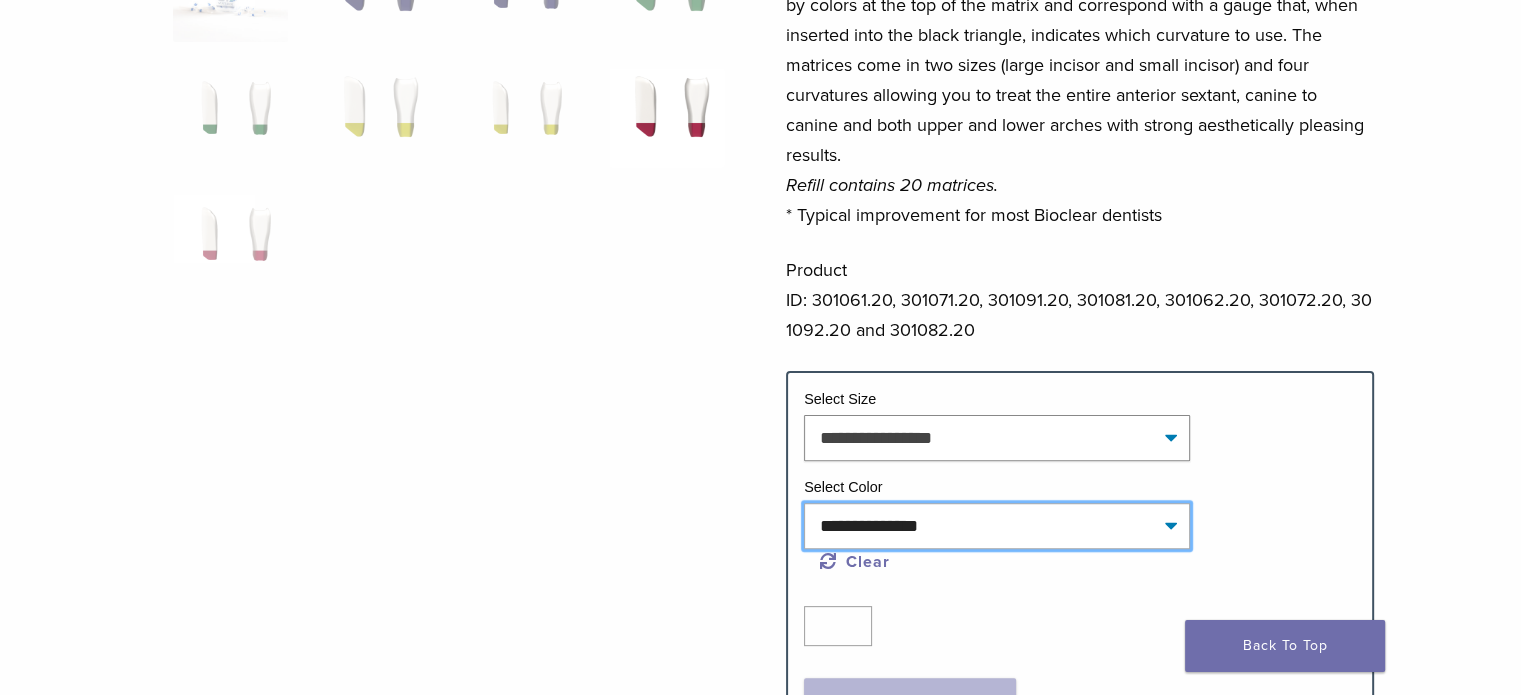scroll, scrollTop: 634, scrollLeft: 0, axis: vertical 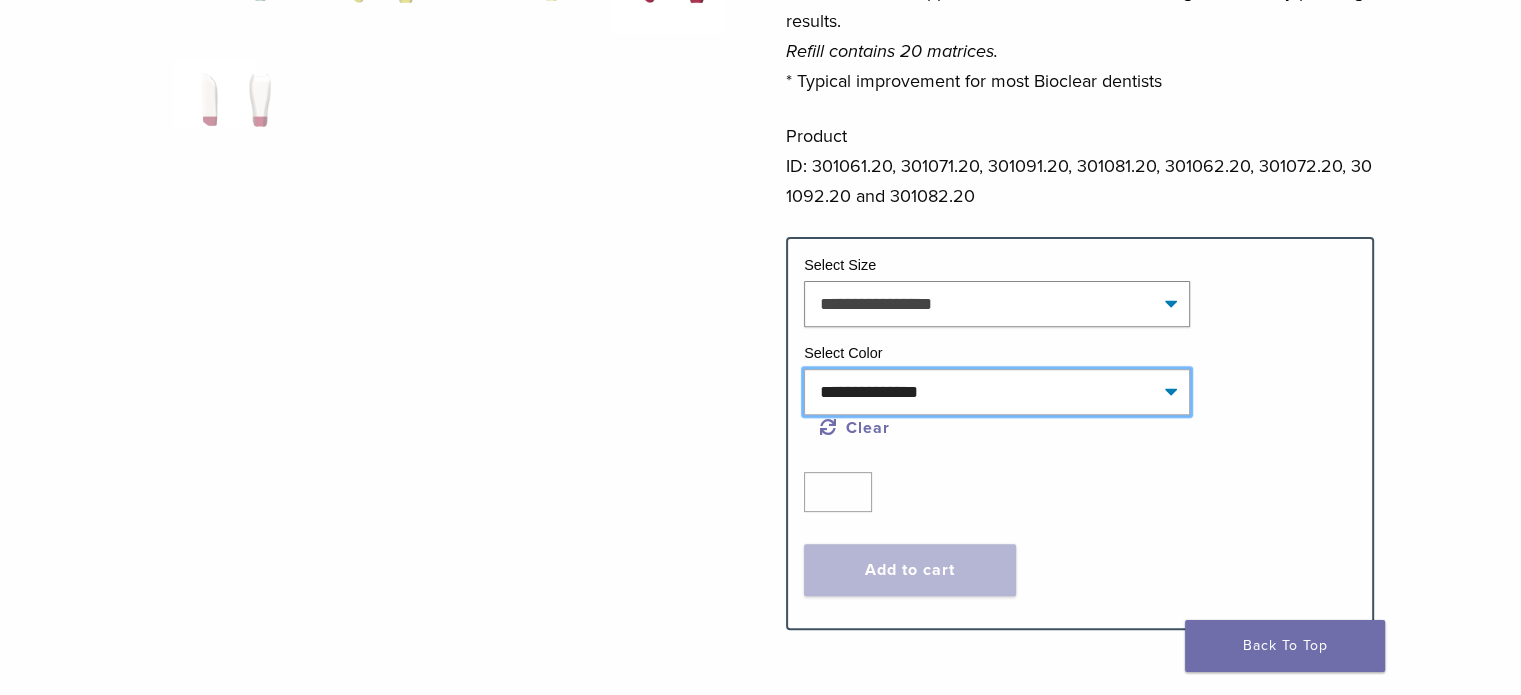 select on "****" 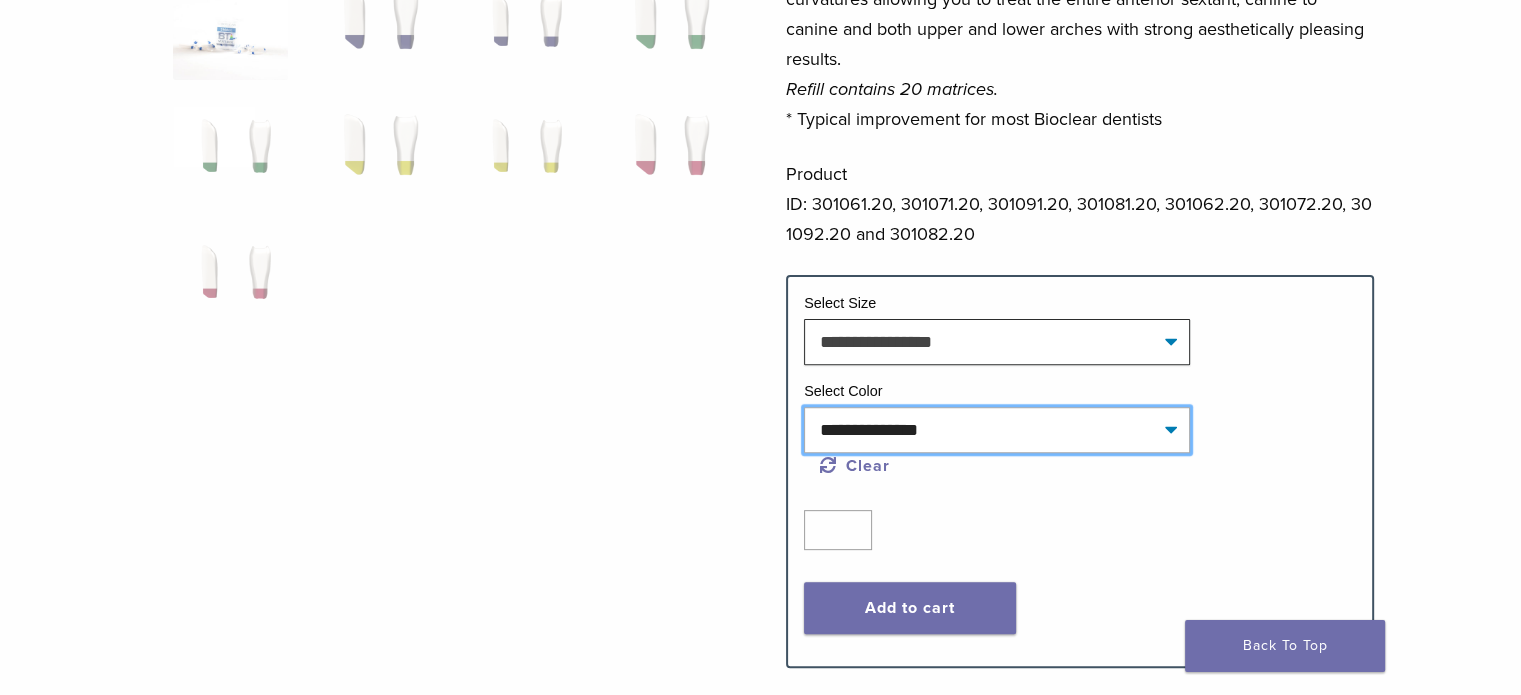scroll, scrollTop: 600, scrollLeft: 0, axis: vertical 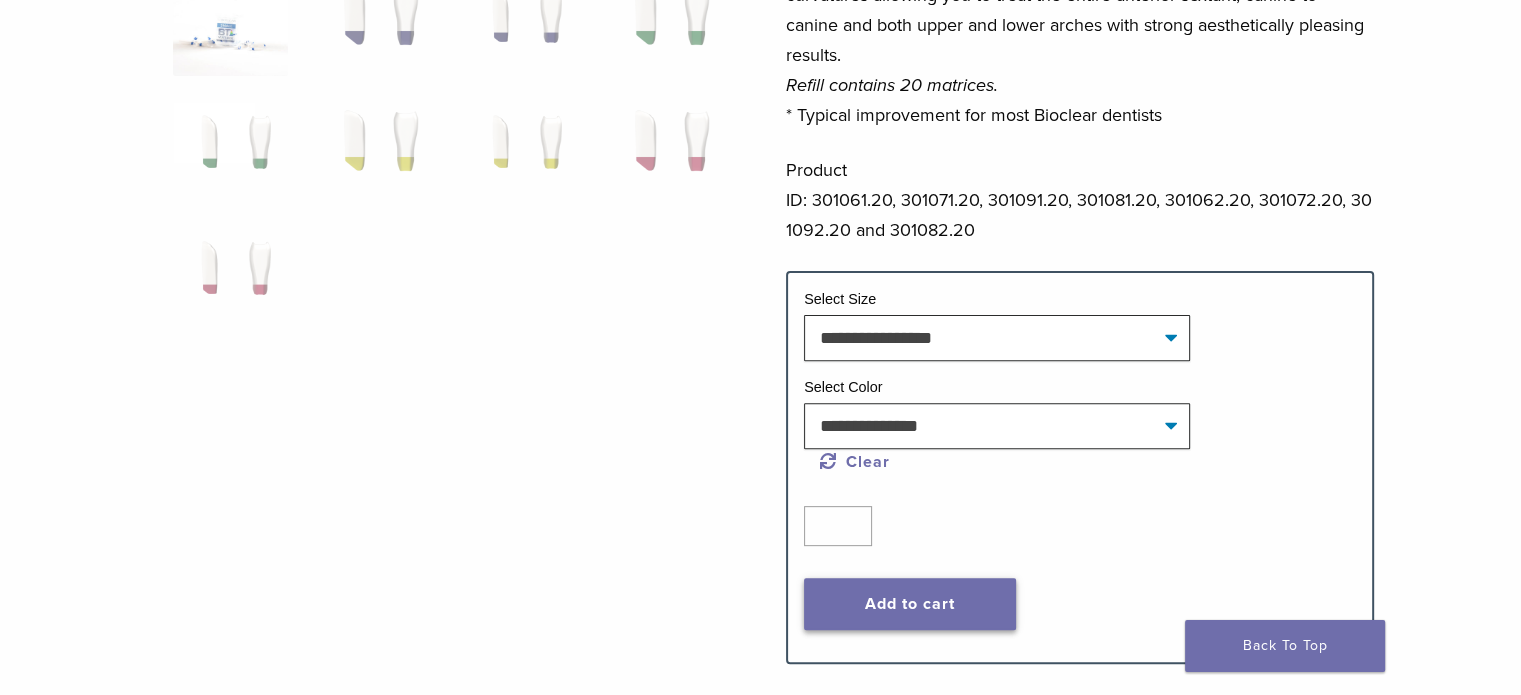 click on "Add to cart" 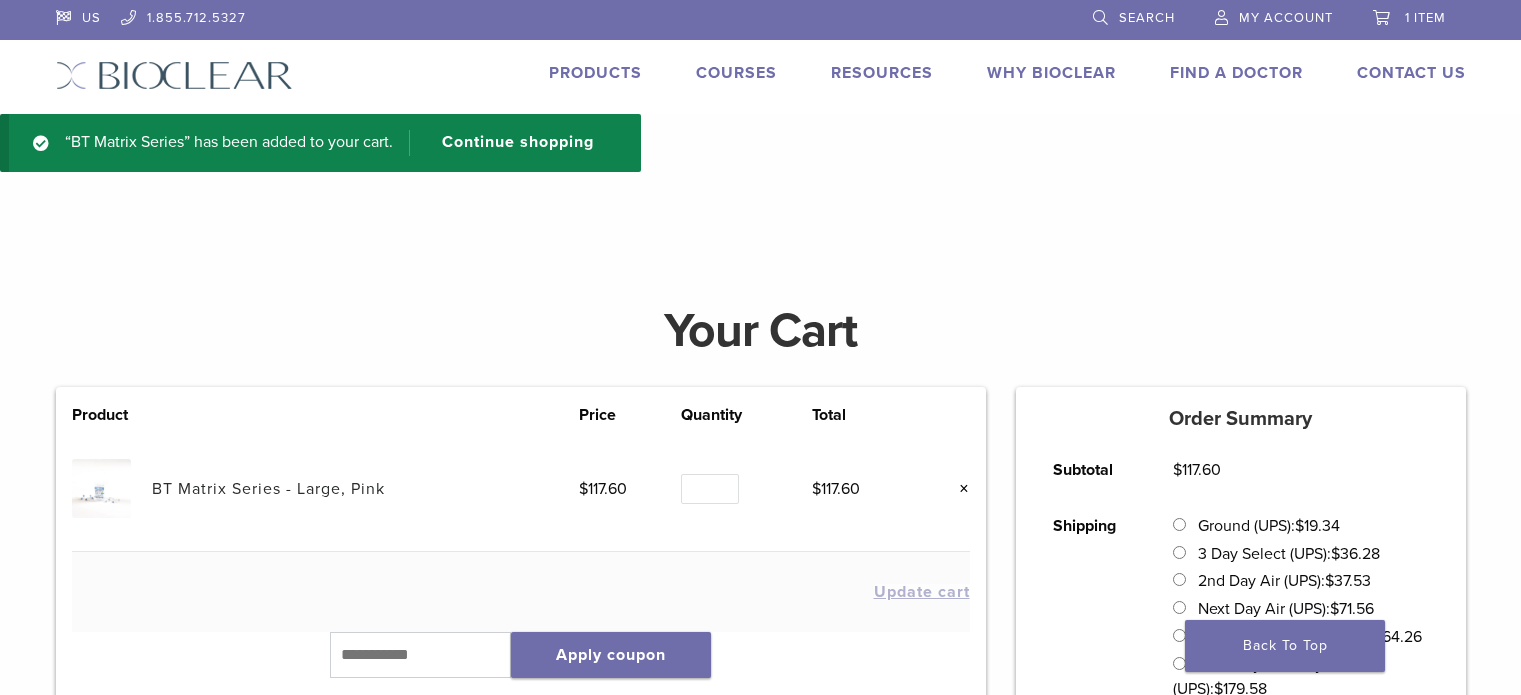 scroll, scrollTop: 0, scrollLeft: 0, axis: both 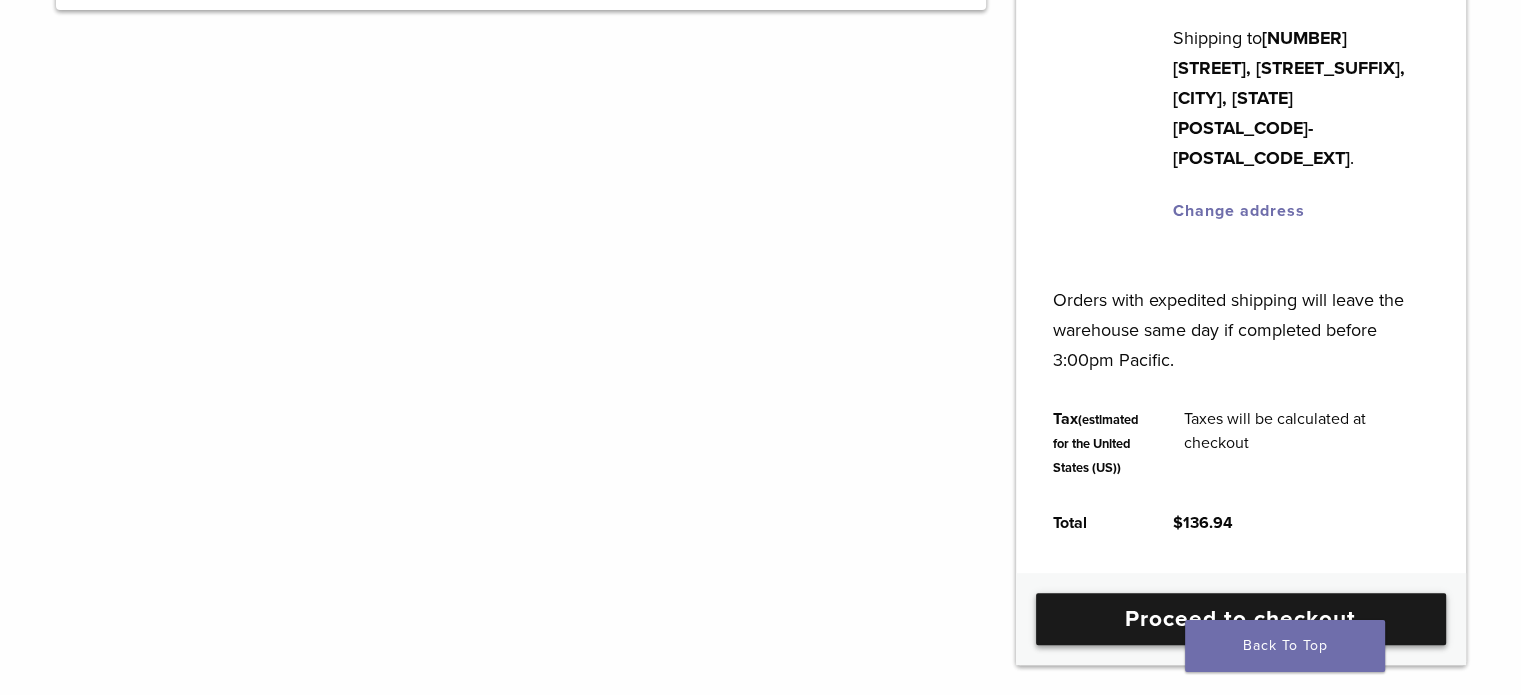 click on "Proceed to checkout" at bounding box center [1241, 619] 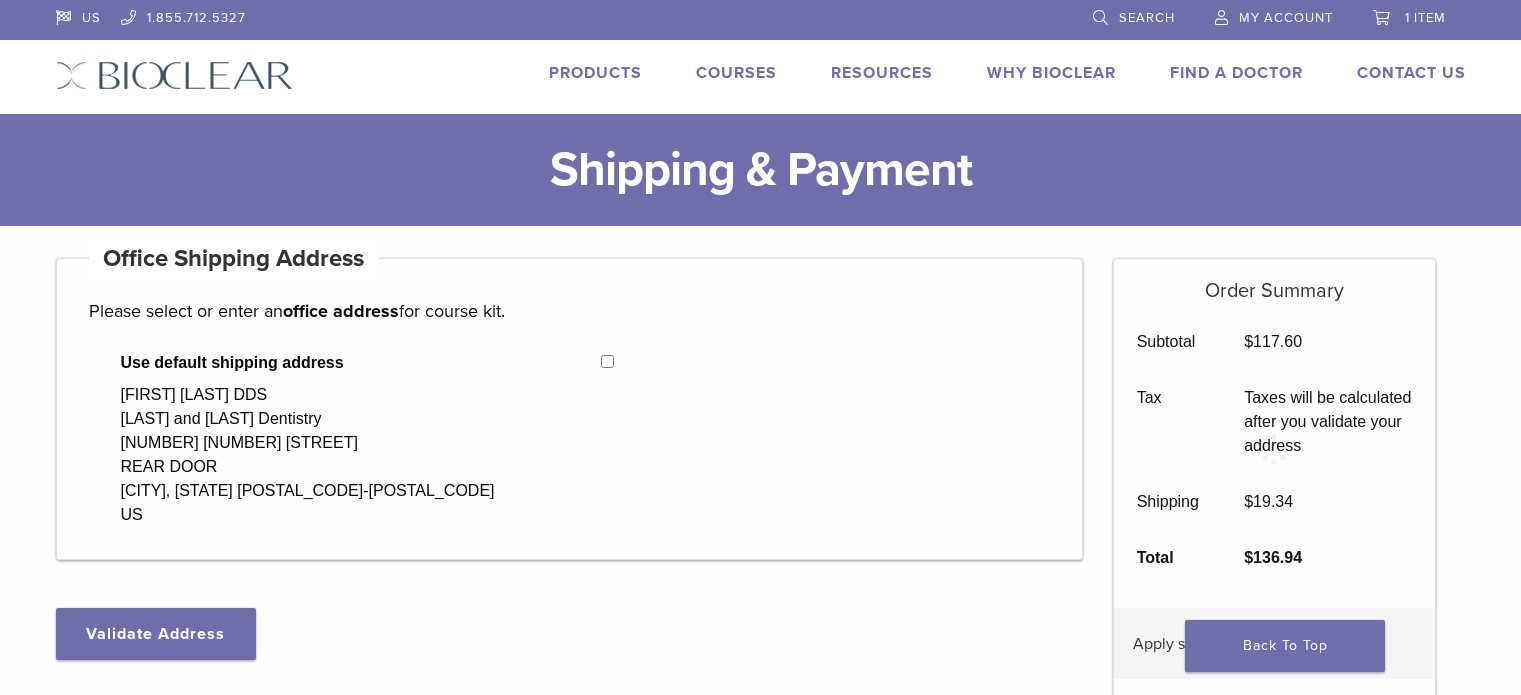 select on "**" 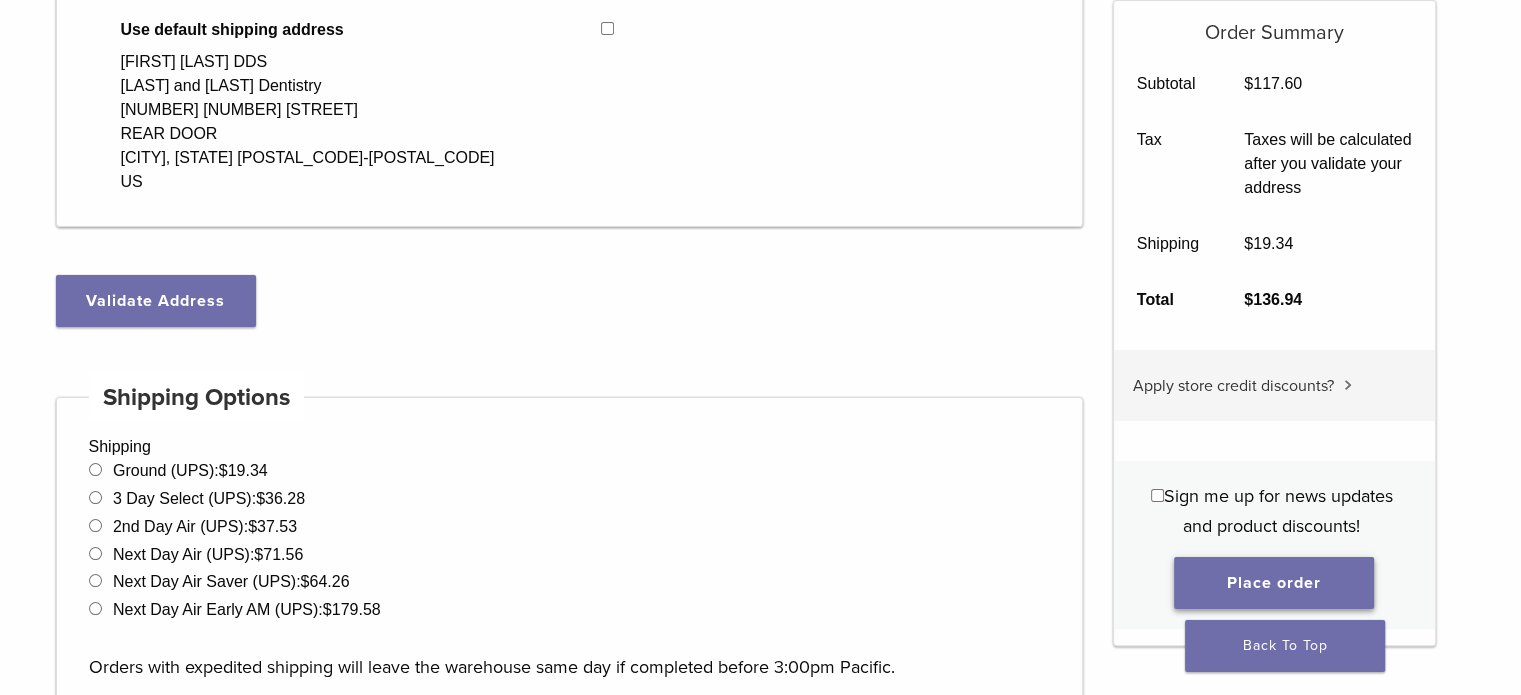 scroll, scrollTop: 300, scrollLeft: 0, axis: vertical 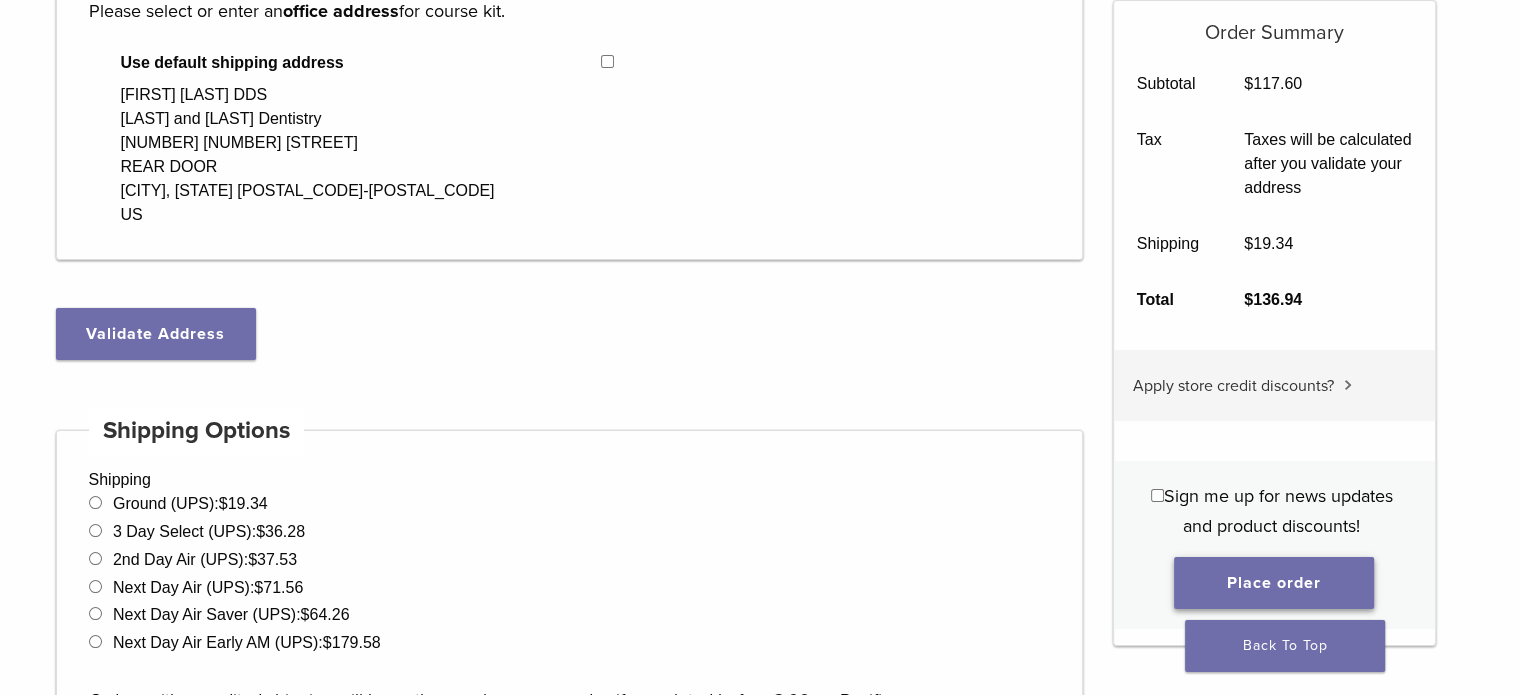 click on "Place order" at bounding box center (1274, 583) 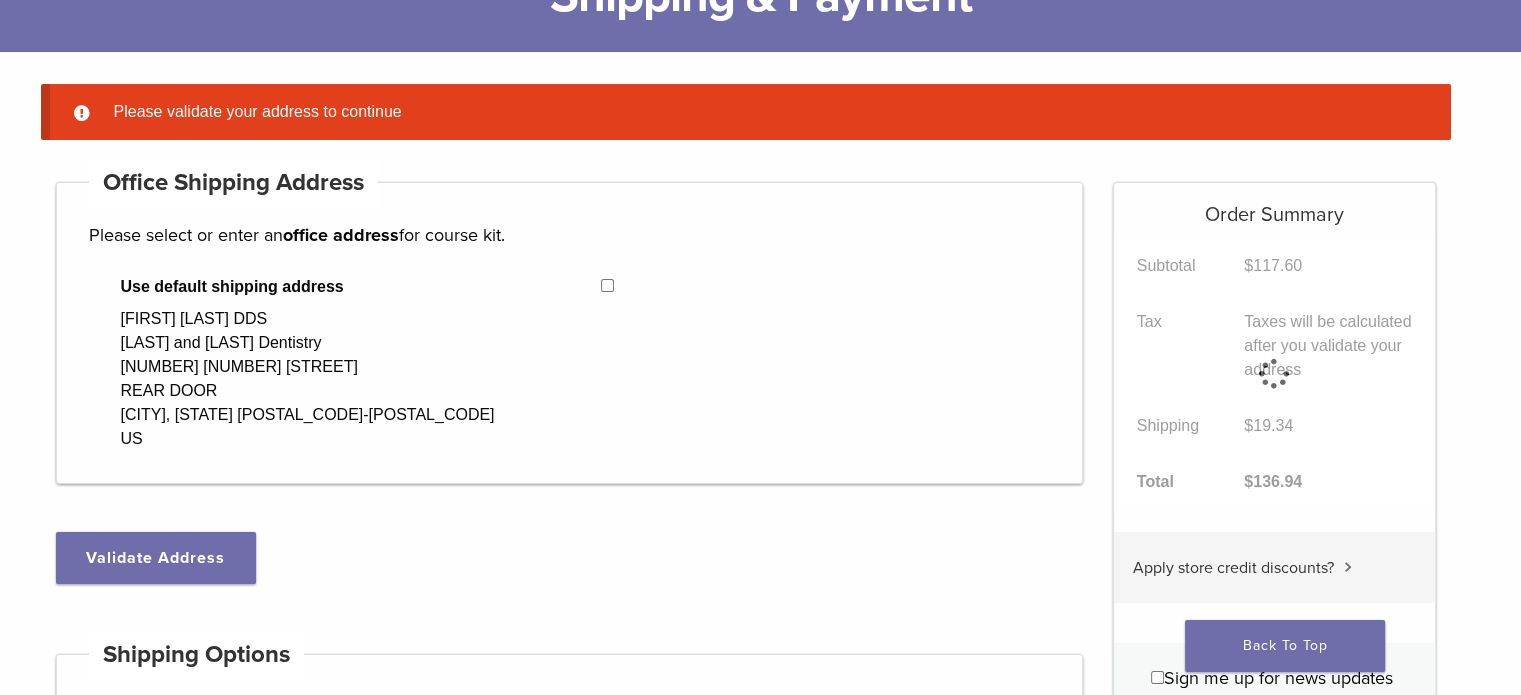 scroll, scrollTop: 157, scrollLeft: 0, axis: vertical 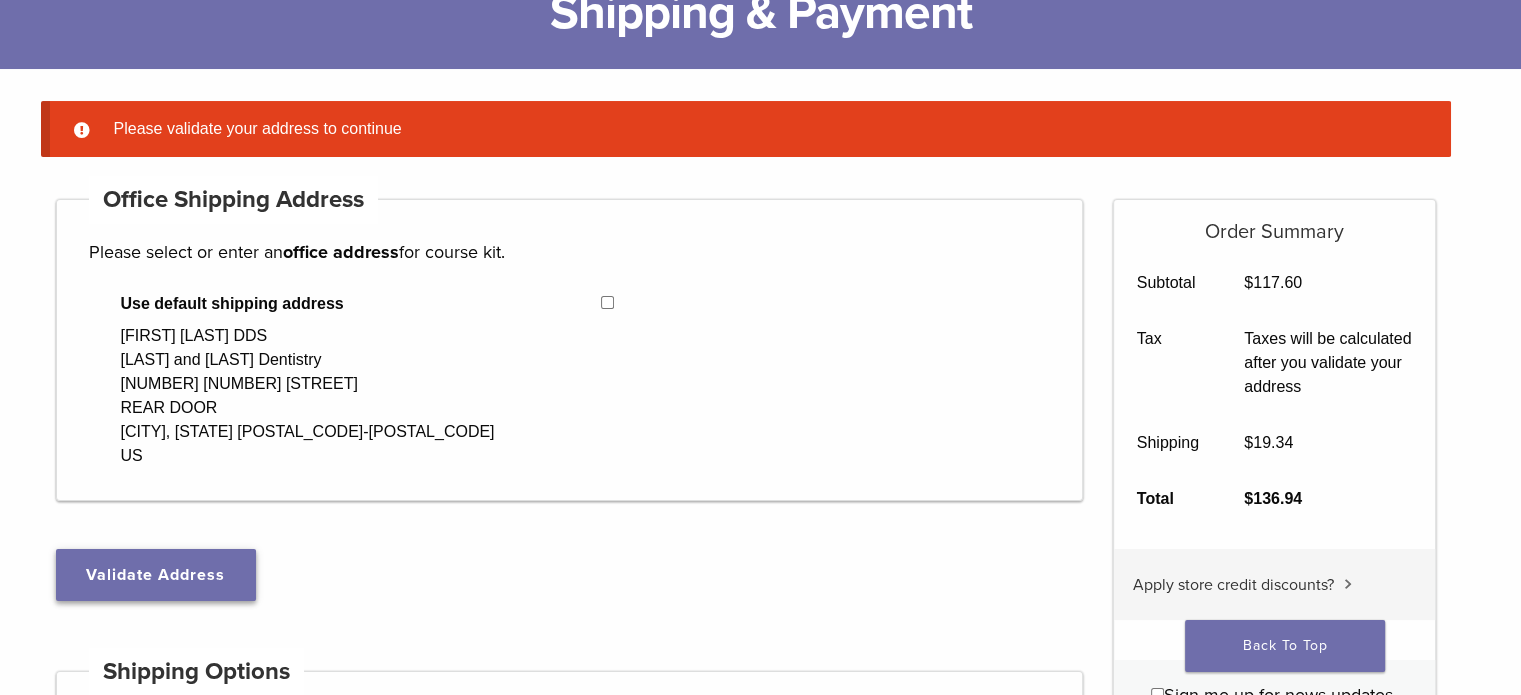 click on "Validate Address" at bounding box center [156, 575] 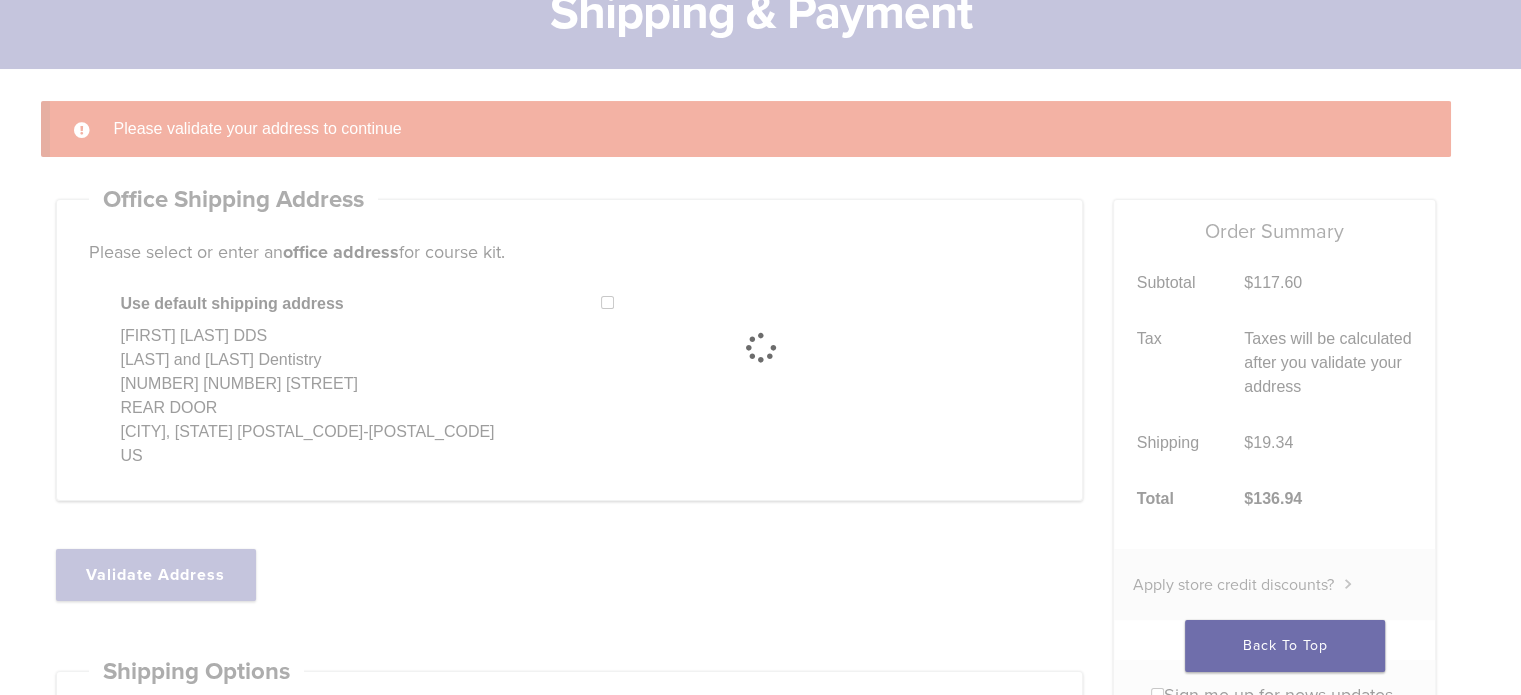 select on "**" 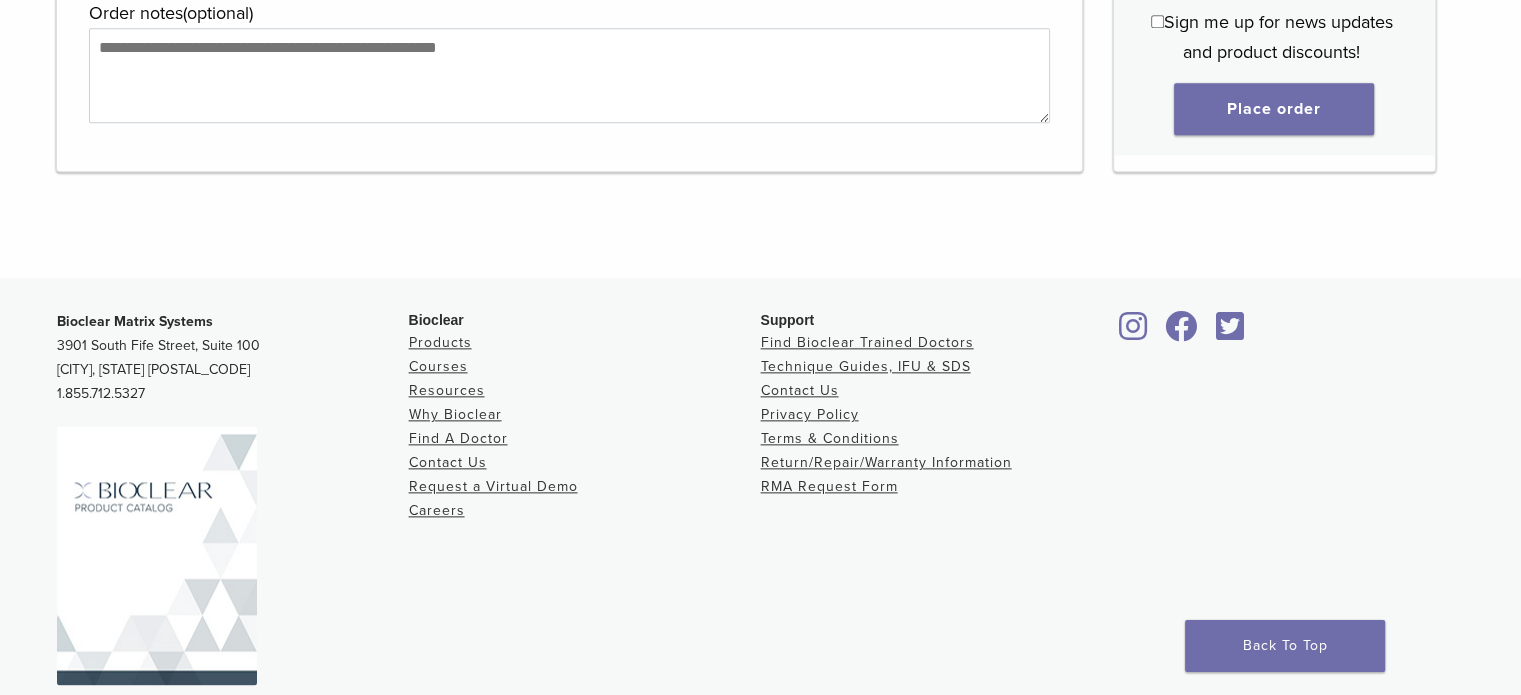 scroll, scrollTop: 2057, scrollLeft: 0, axis: vertical 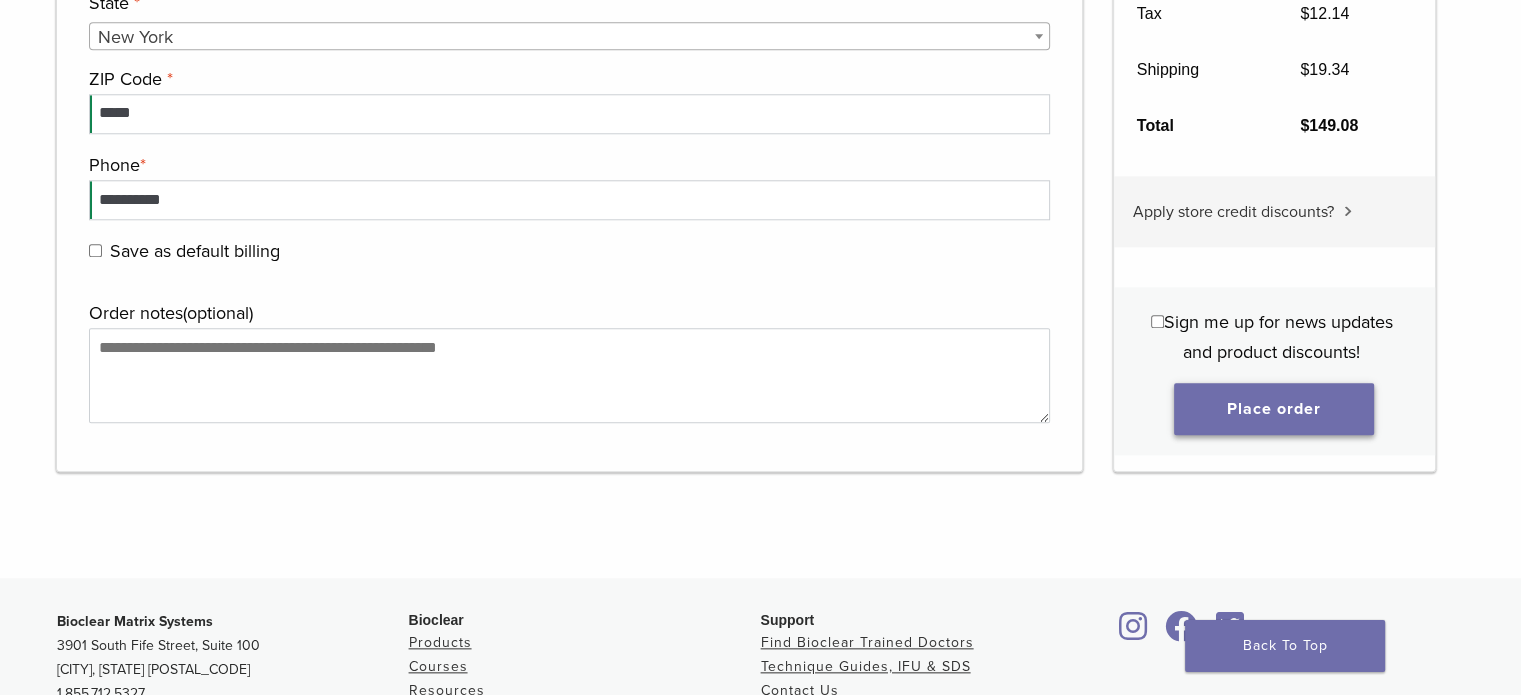 click on "Place order" at bounding box center [1274, 409] 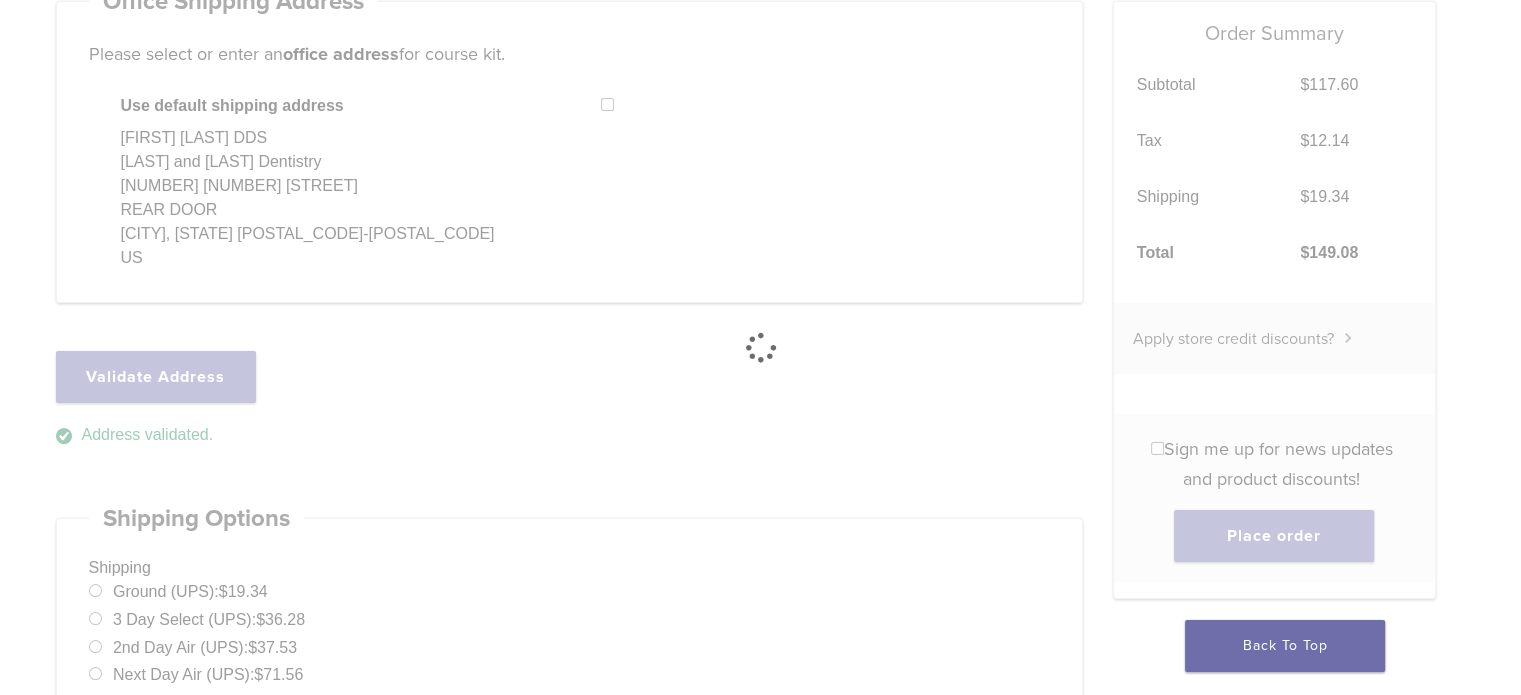 scroll, scrollTop: 0, scrollLeft: 0, axis: both 